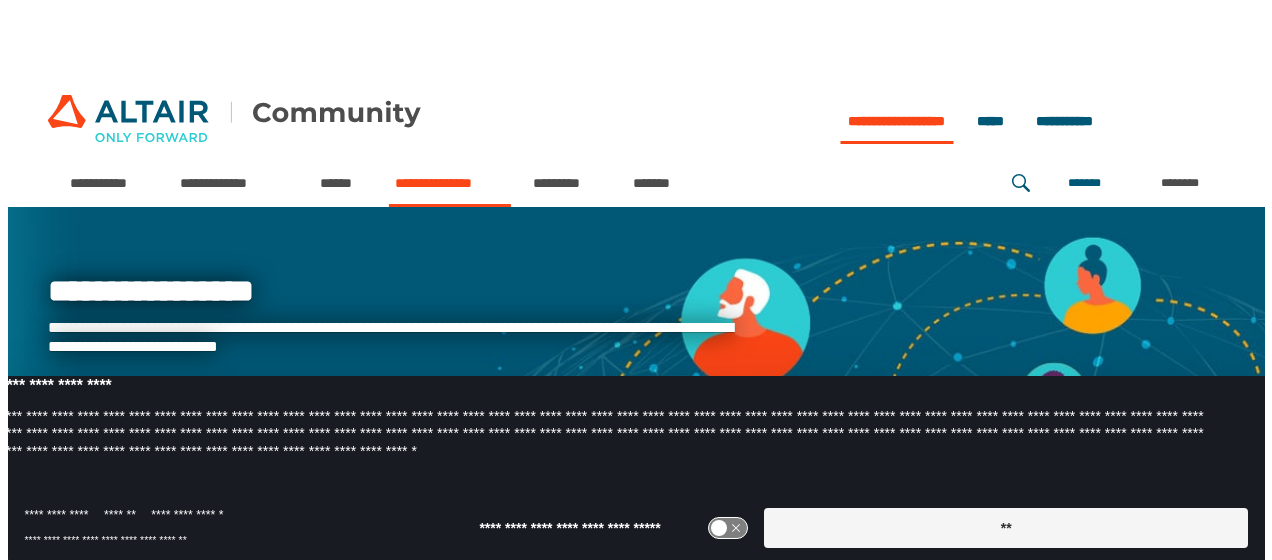 scroll, scrollTop: 0, scrollLeft: 0, axis: both 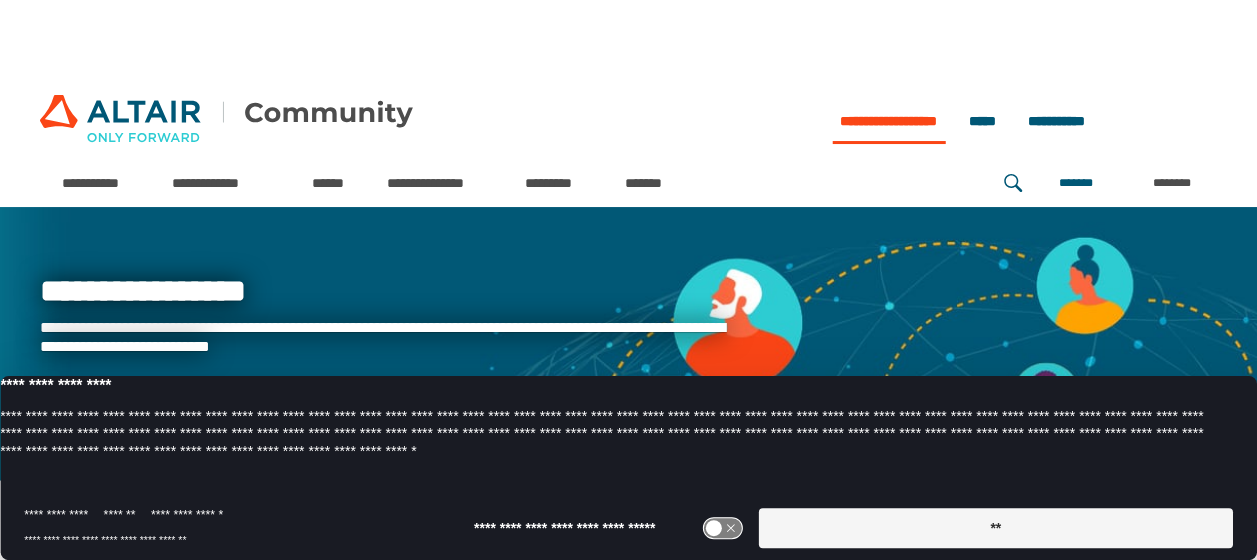 click on "**" at bounding box center (995, 528) 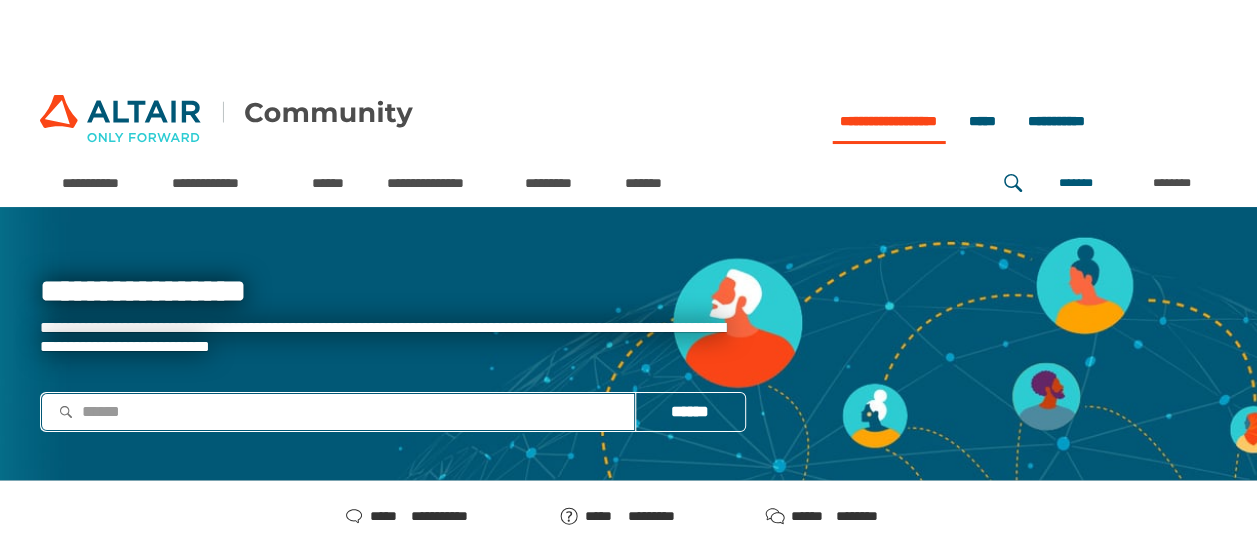 click at bounding box center [338, 412] 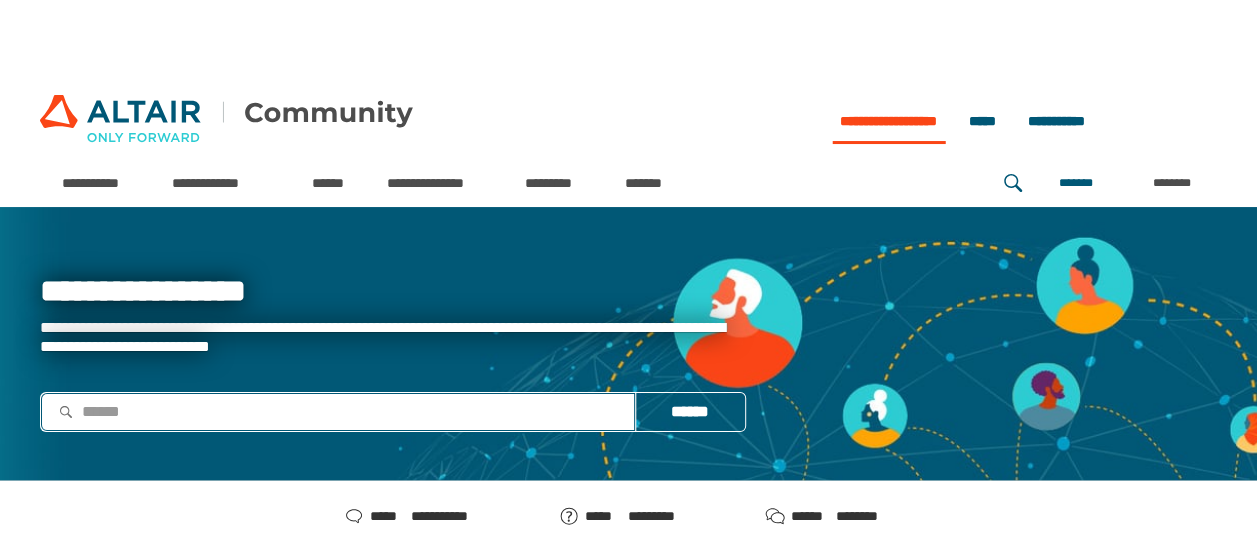 click at bounding box center (338, 412) 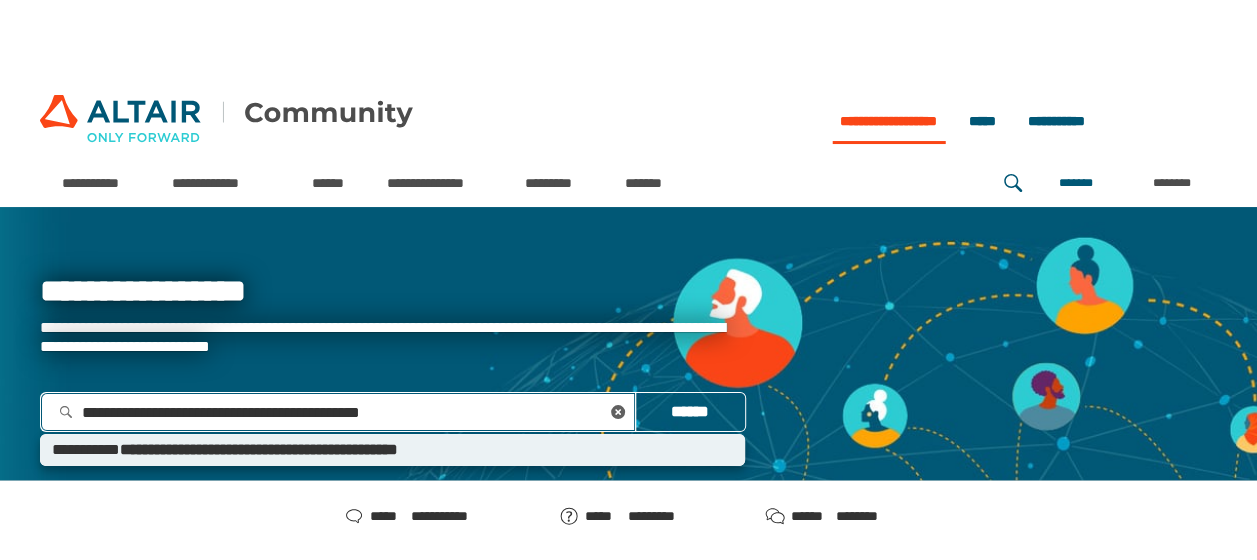 type on "**********" 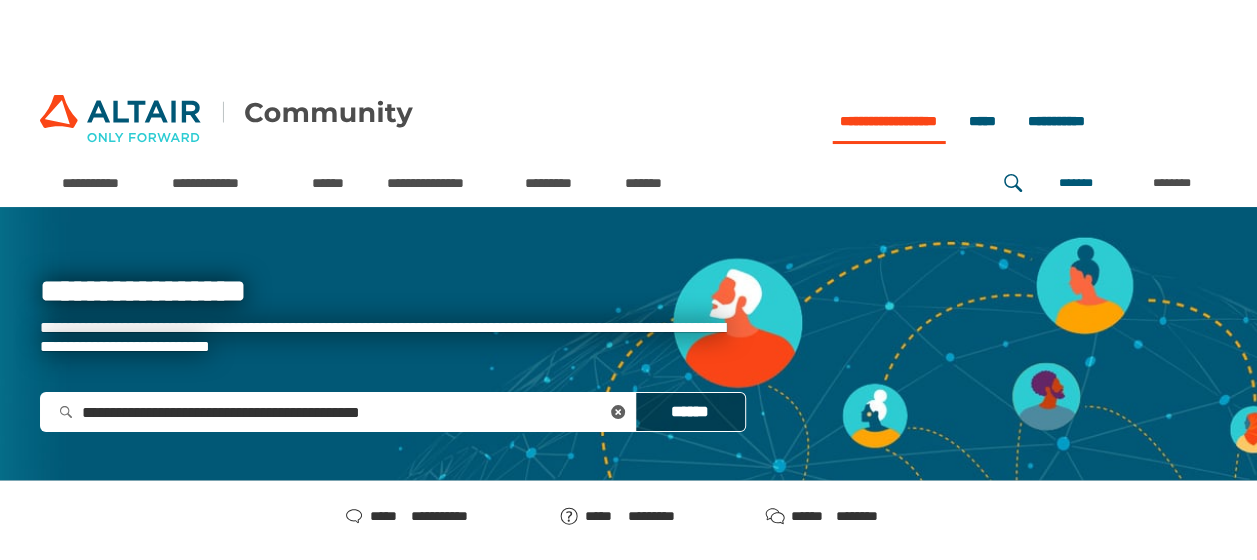 click on "******" at bounding box center (690, 412) 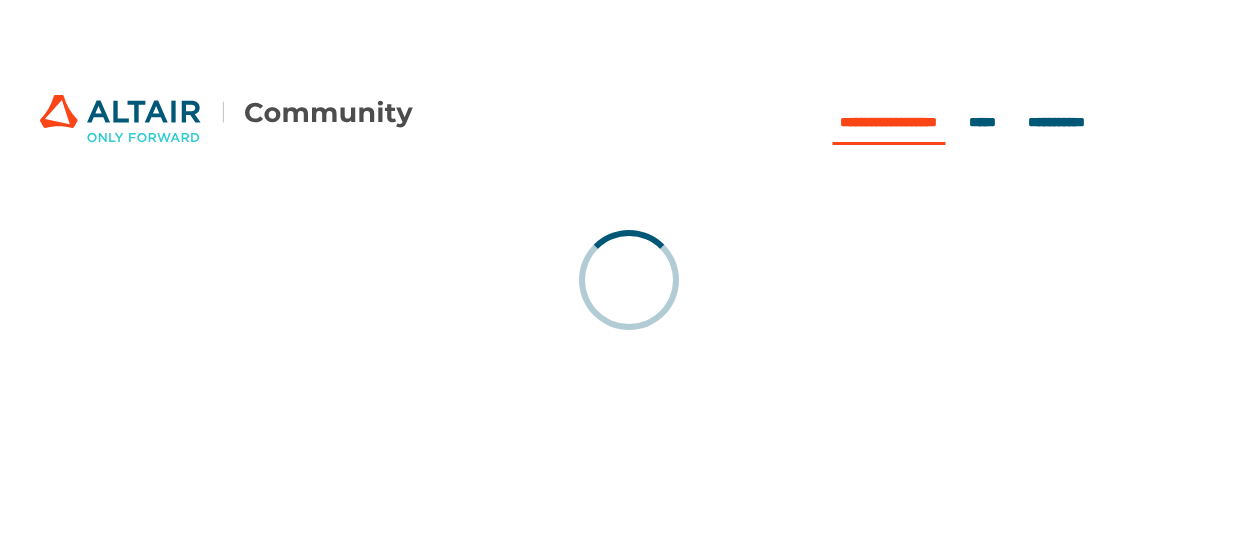 scroll, scrollTop: 0, scrollLeft: 0, axis: both 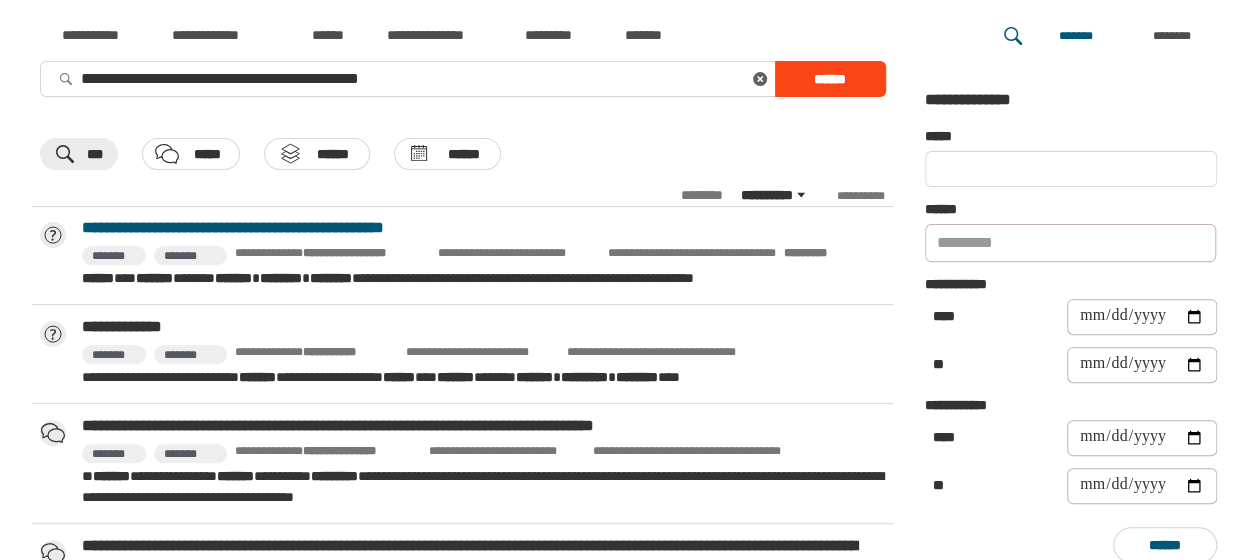 click on "**********" at bounding box center [483, 228] 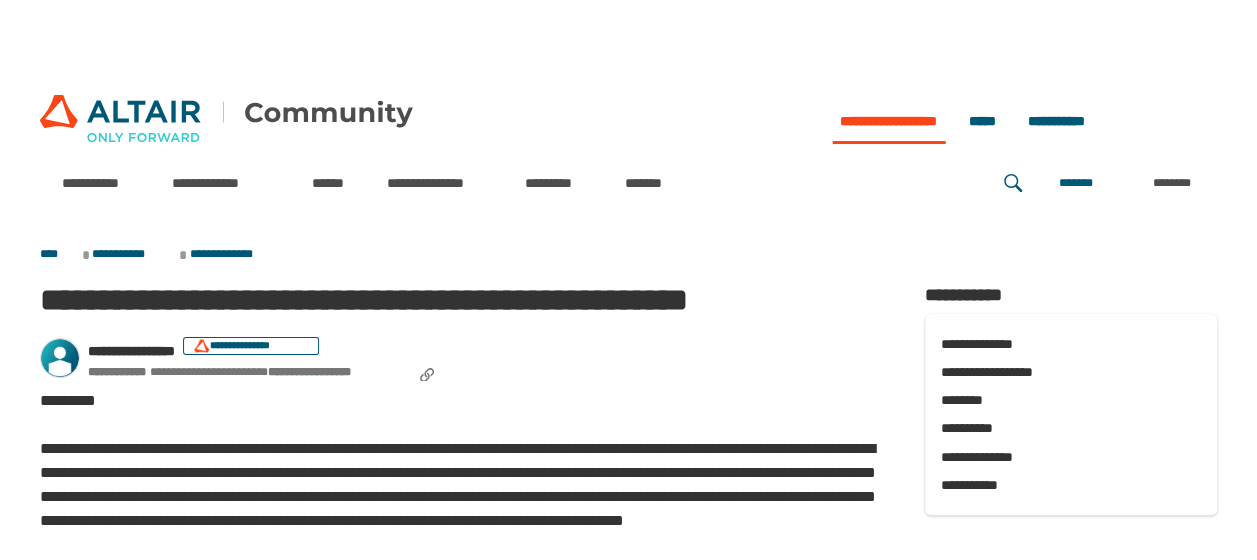 scroll, scrollTop: 61, scrollLeft: 0, axis: vertical 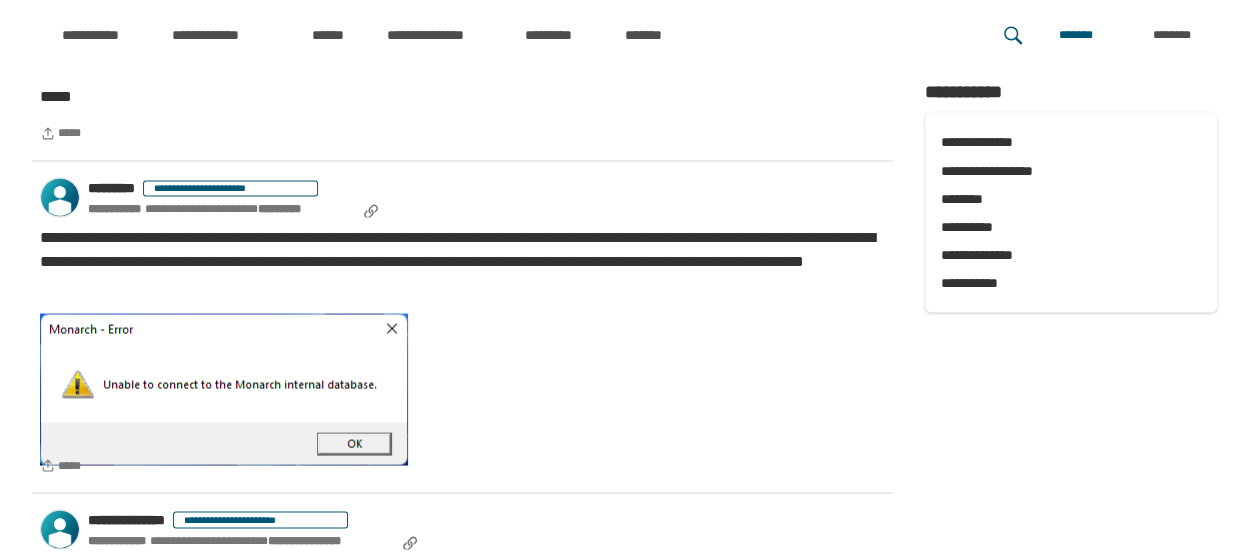 click on "**********" at bounding box center [462, 327] 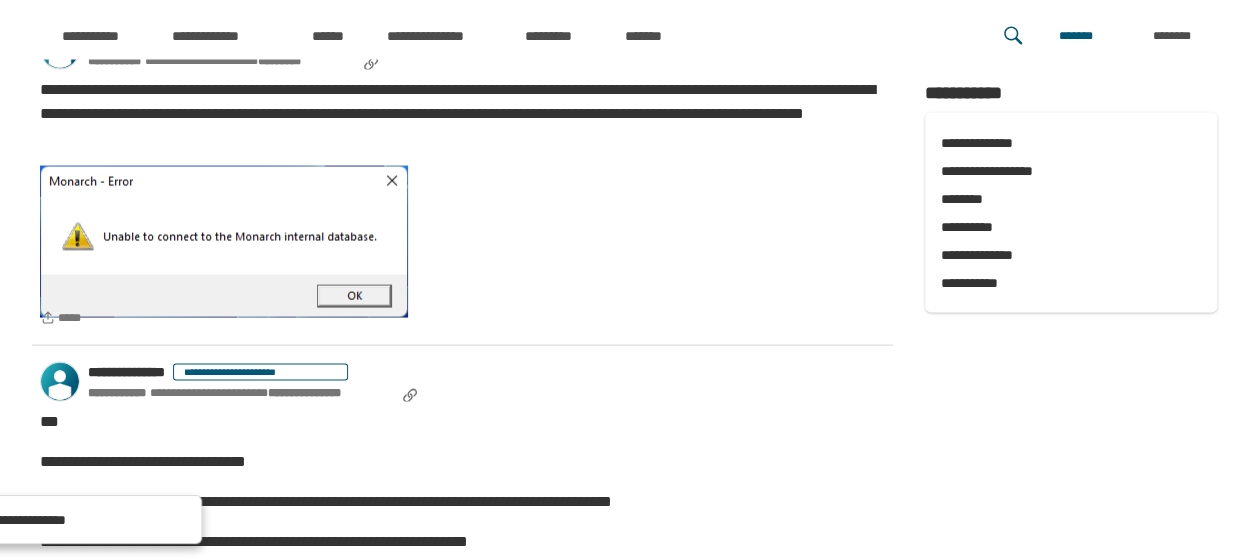 scroll, scrollTop: 1866, scrollLeft: 0, axis: vertical 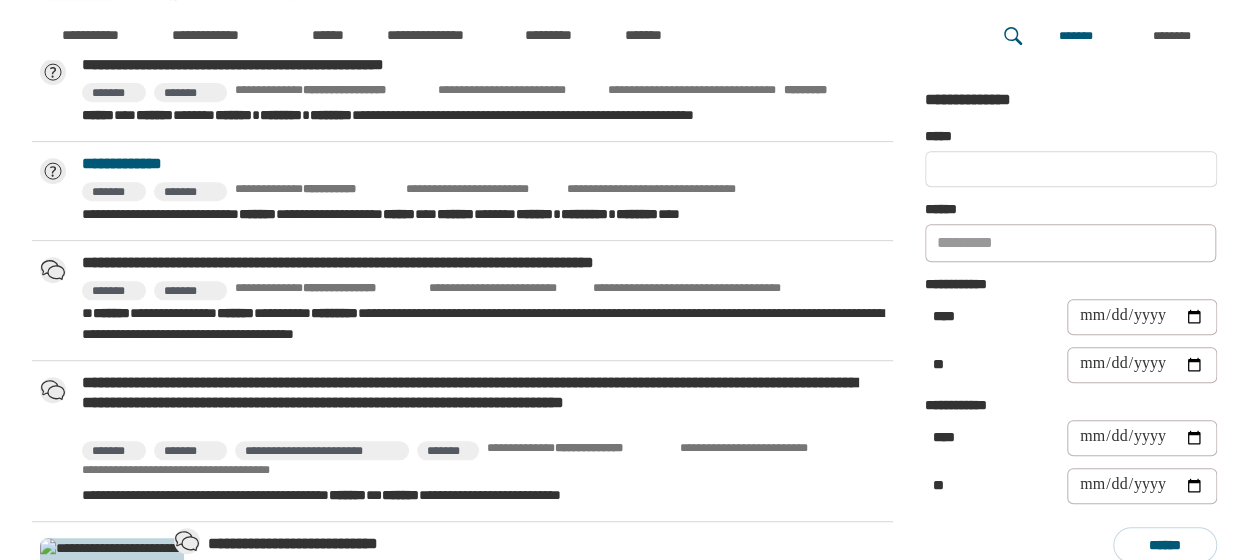 click on "**********" at bounding box center [483, 164] 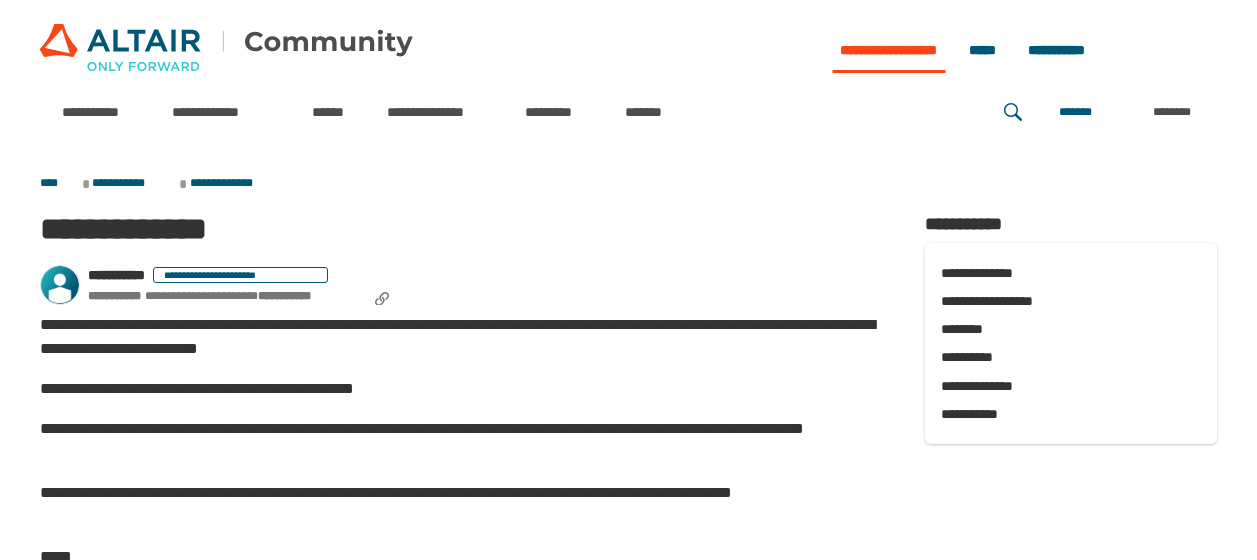 scroll, scrollTop: 0, scrollLeft: 0, axis: both 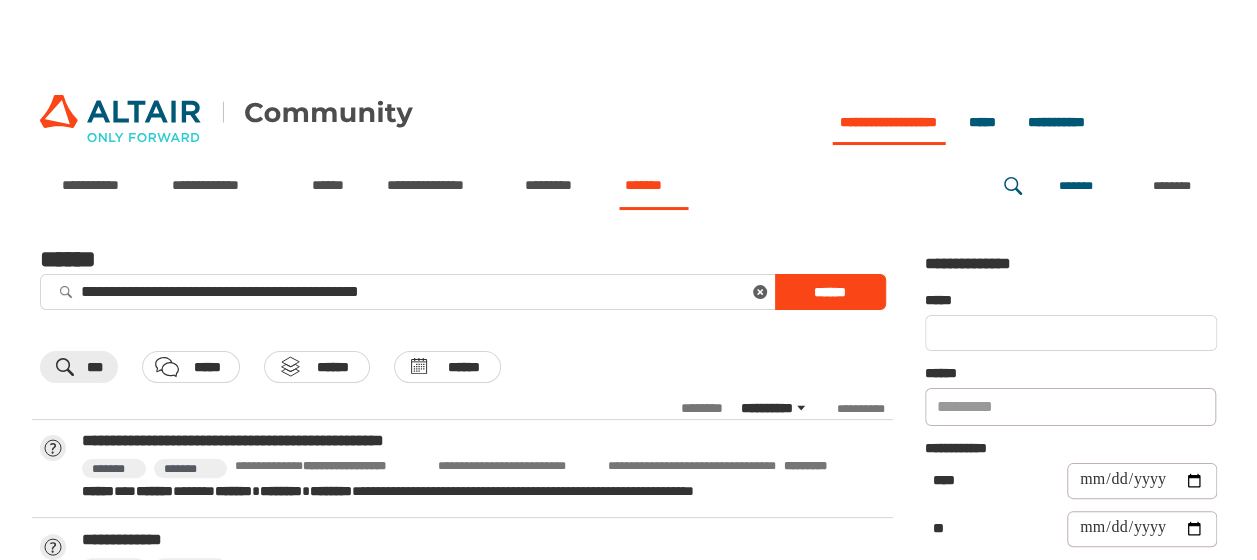 click on "*******" at bounding box center [653, 185] 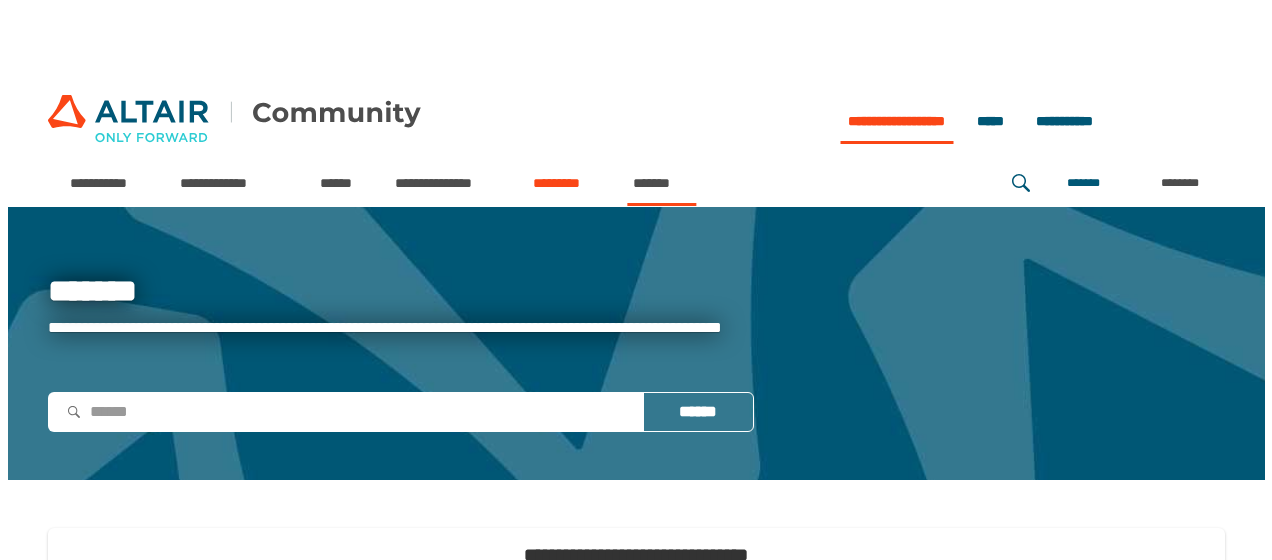 scroll, scrollTop: 0, scrollLeft: 0, axis: both 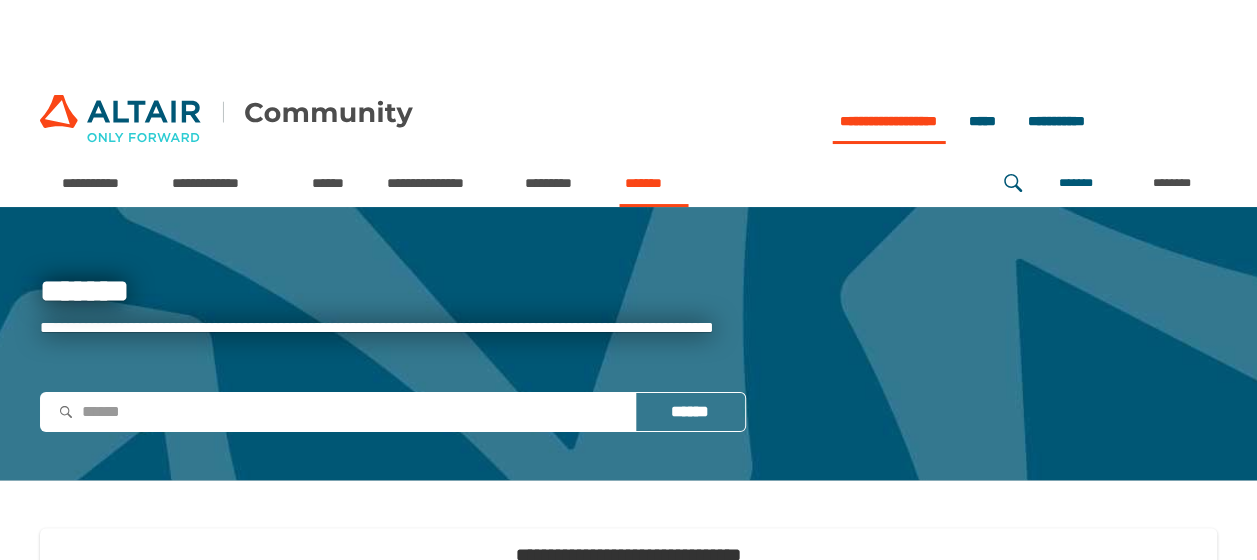 click on "*******" at bounding box center (653, 183) 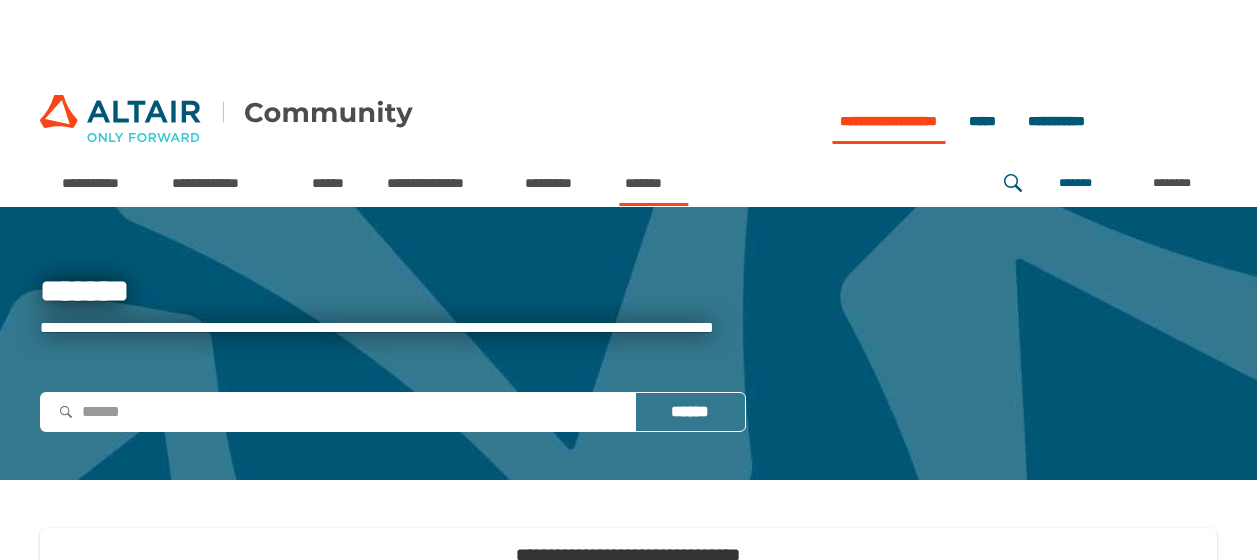 scroll, scrollTop: 0, scrollLeft: 0, axis: both 